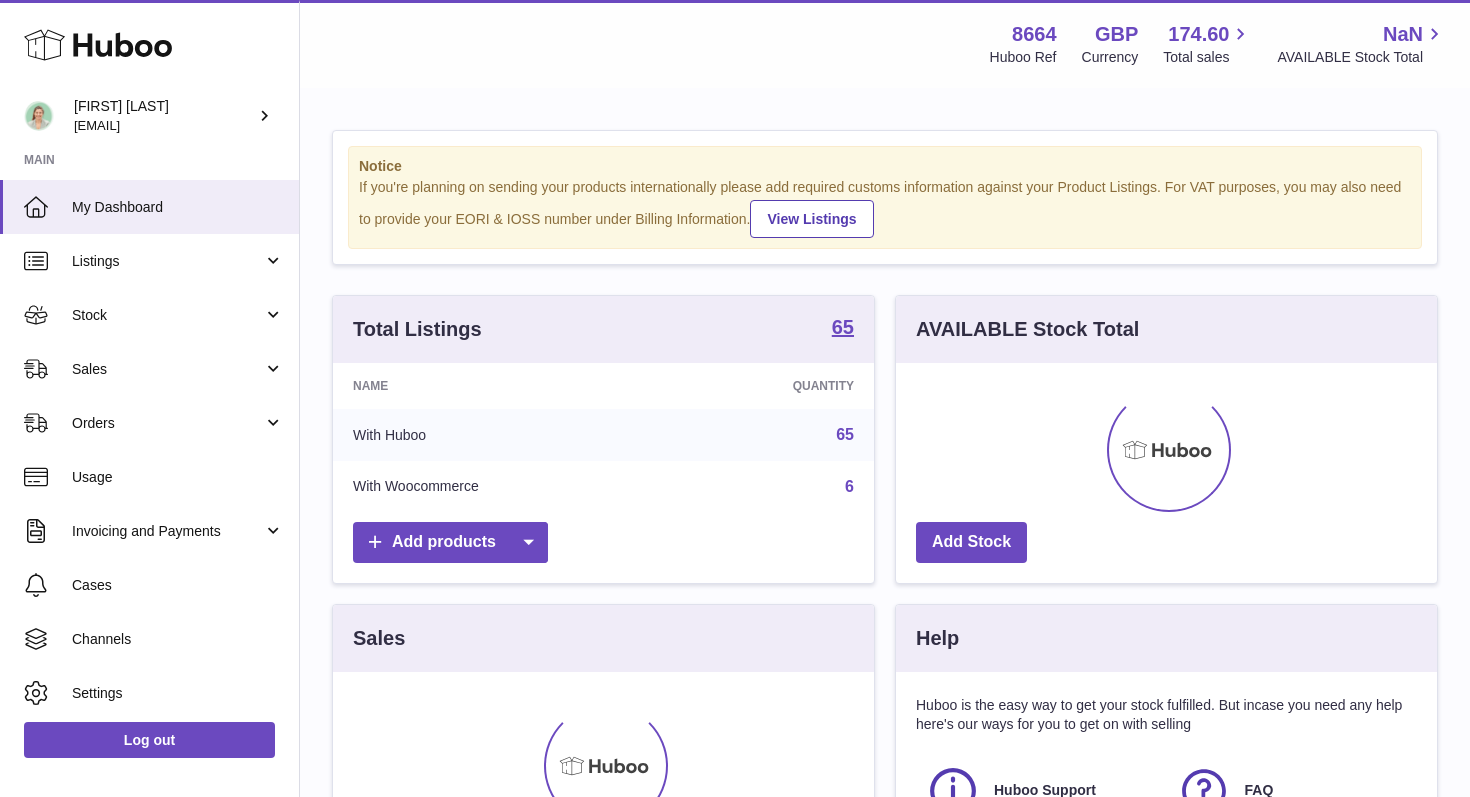 scroll, scrollTop: 0, scrollLeft: 0, axis: both 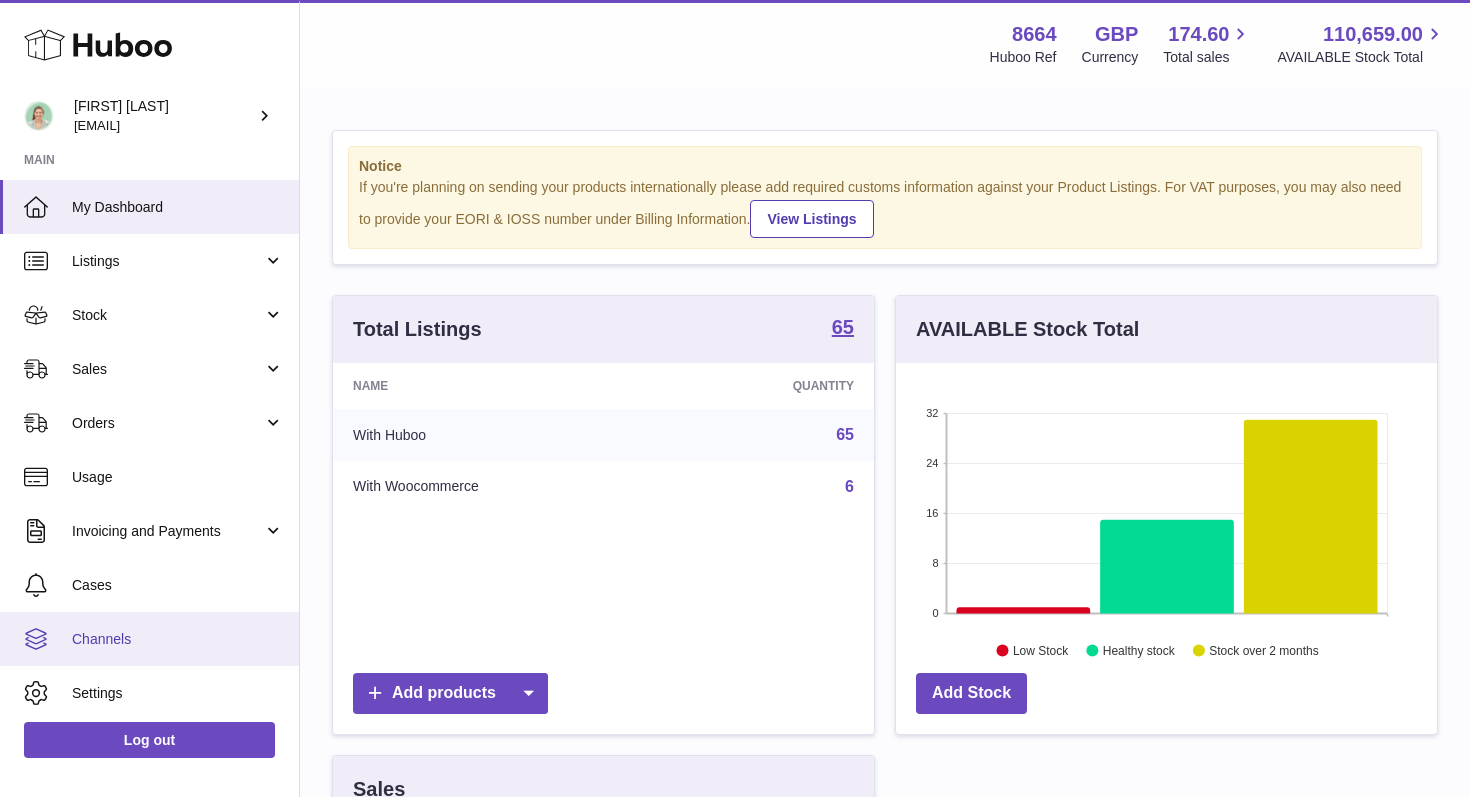 click on "Channels" at bounding box center (178, 639) 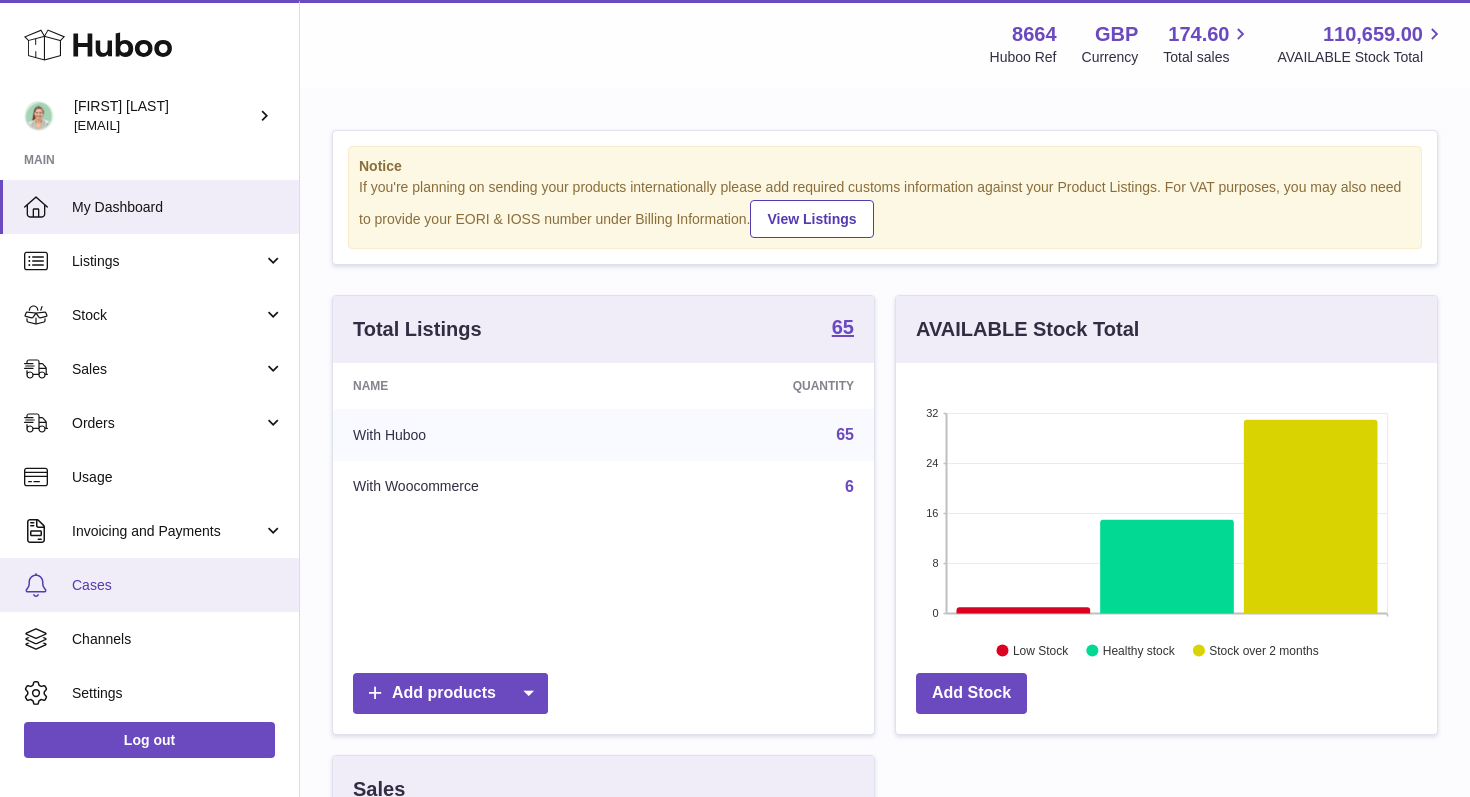 click on "Cases" at bounding box center [178, 585] 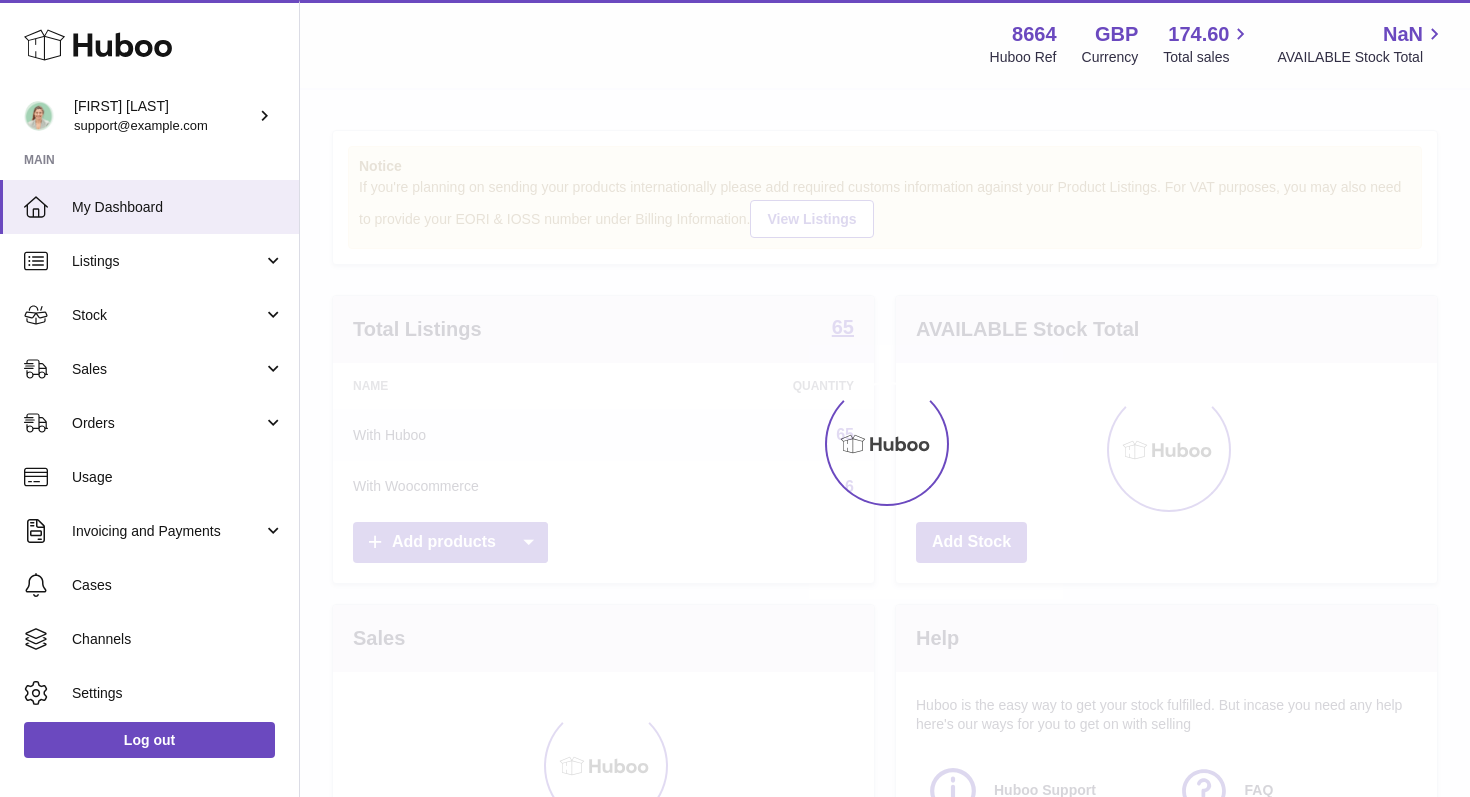 scroll, scrollTop: 0, scrollLeft: 0, axis: both 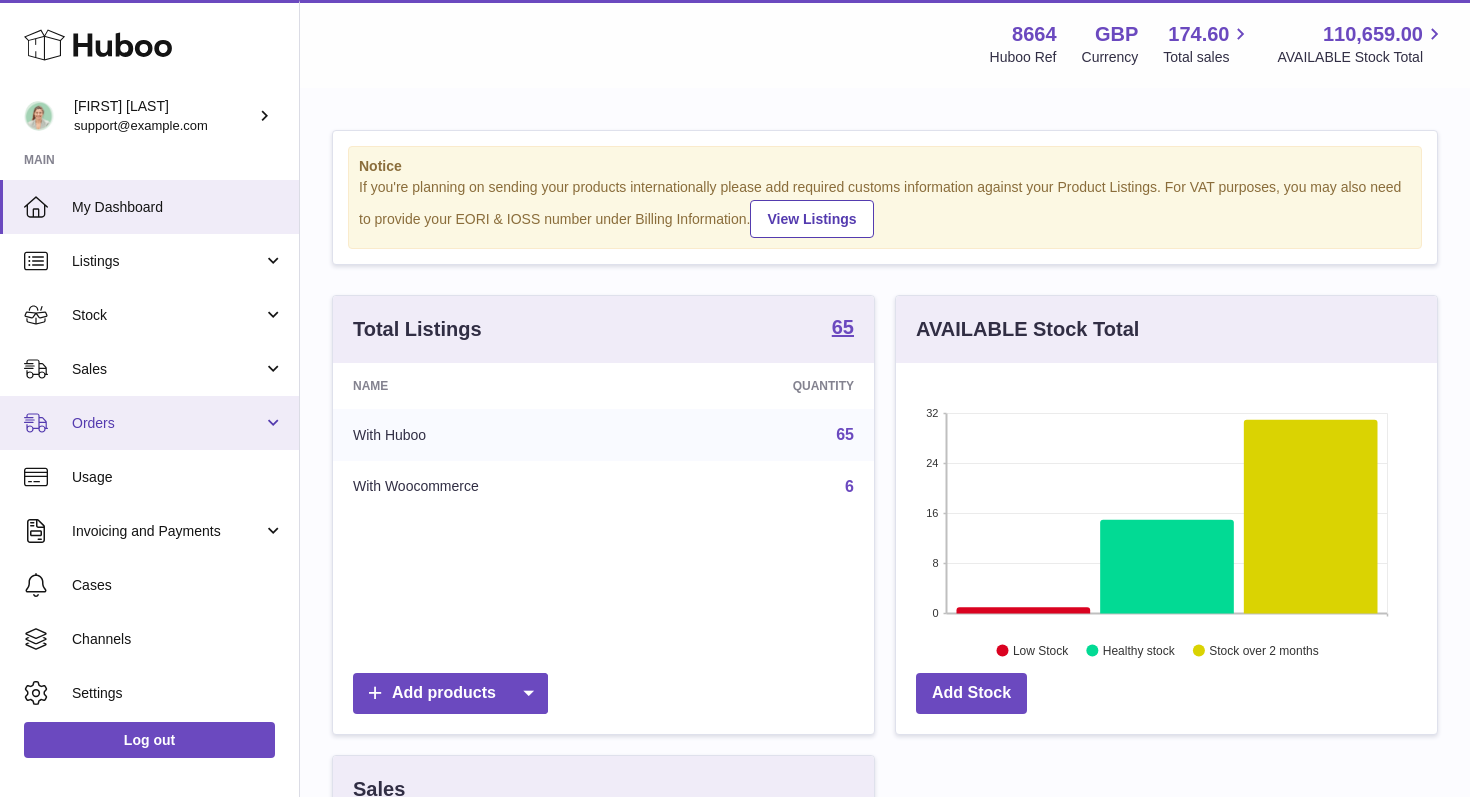 click on "Orders" at bounding box center [167, 423] 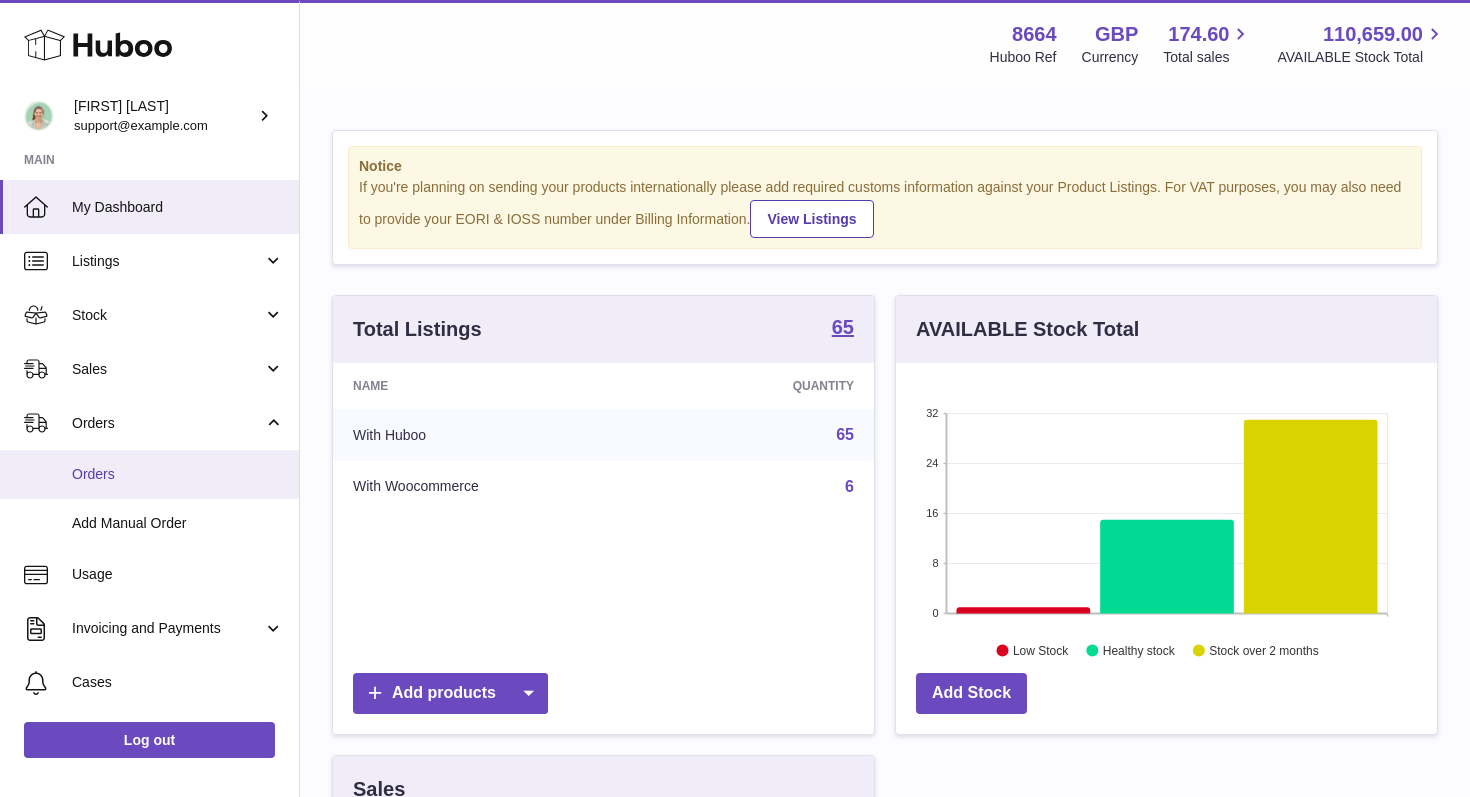 click on "Orders" at bounding box center (178, 474) 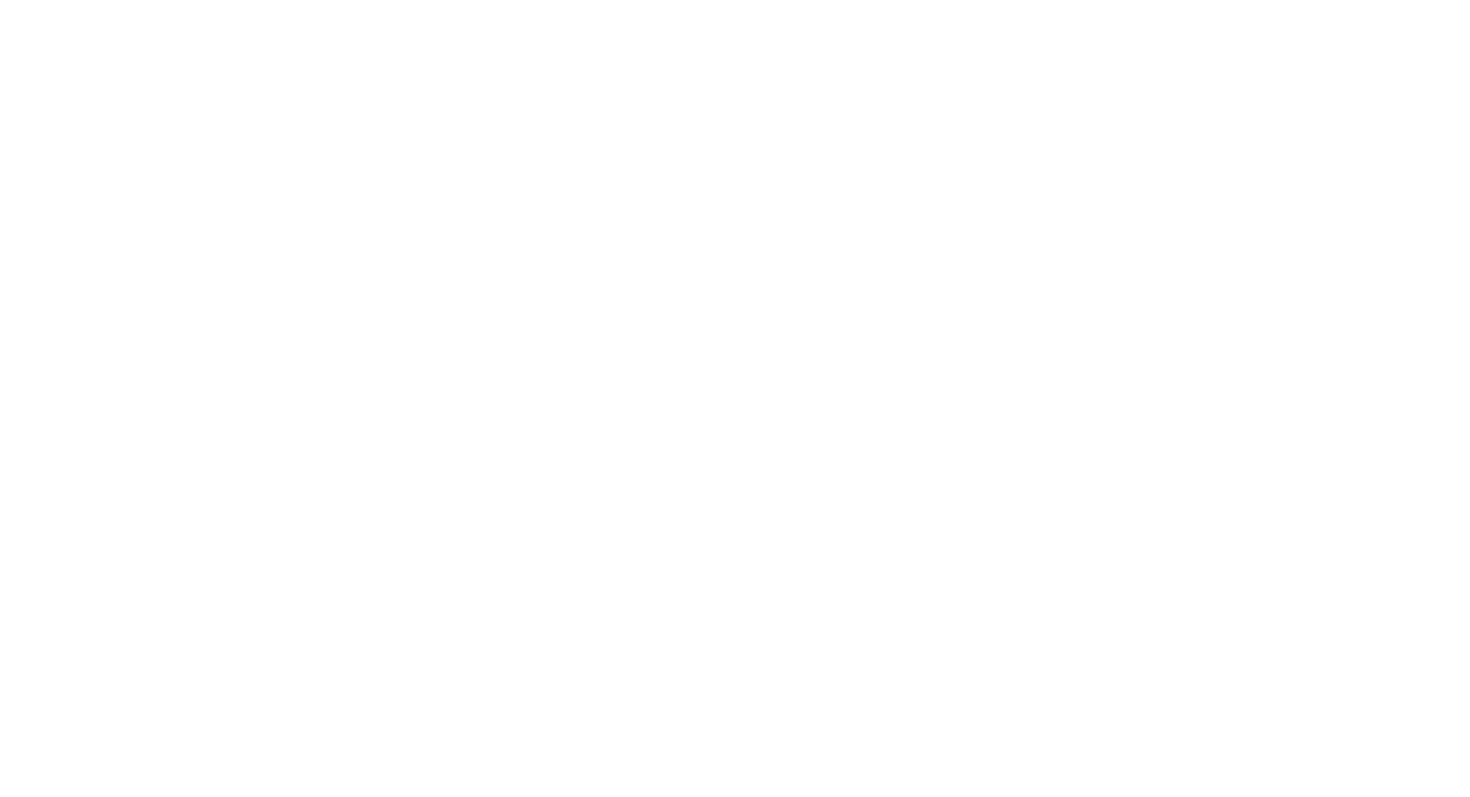 scroll, scrollTop: 0, scrollLeft: 0, axis: both 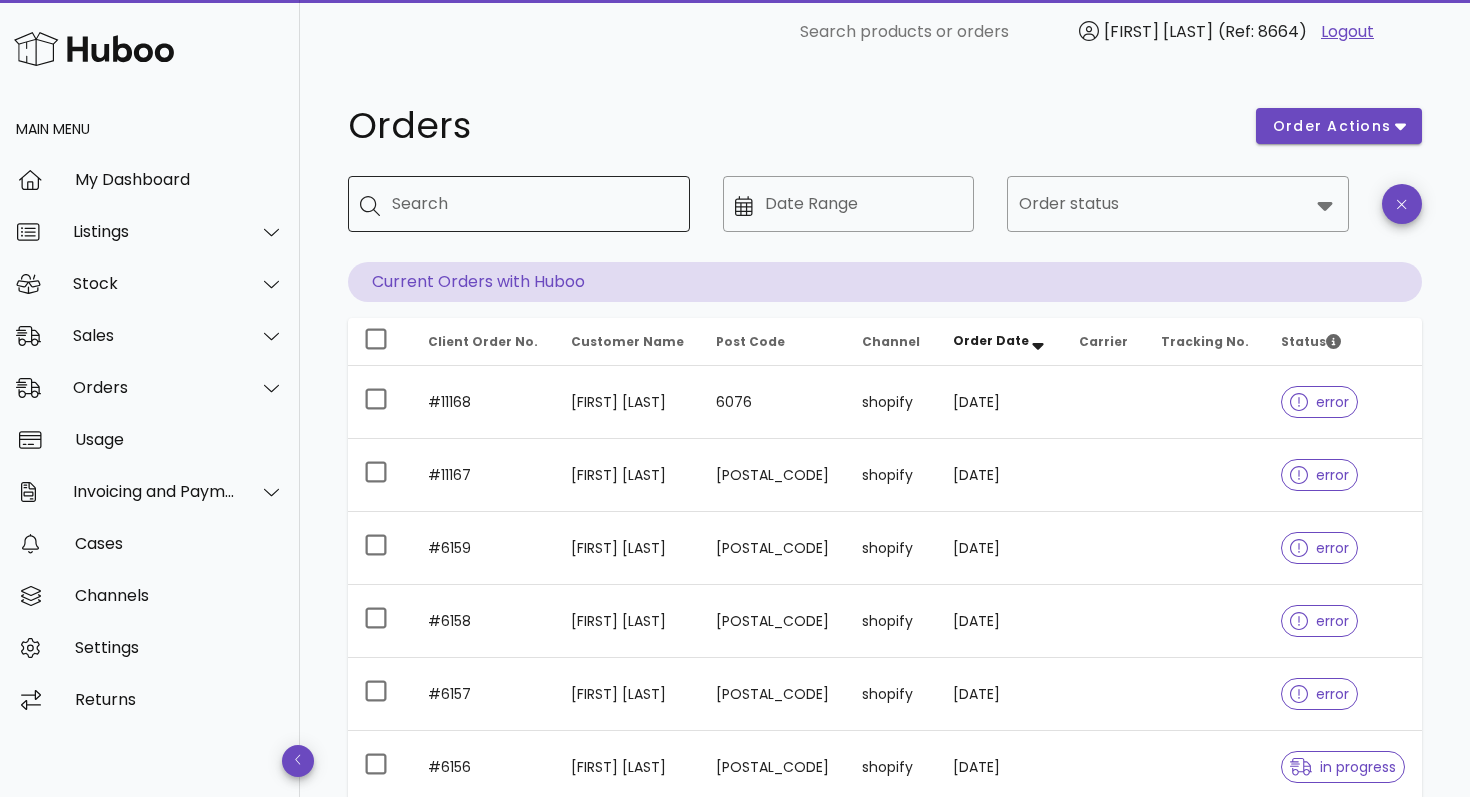 click on "Search" at bounding box center [533, 204] 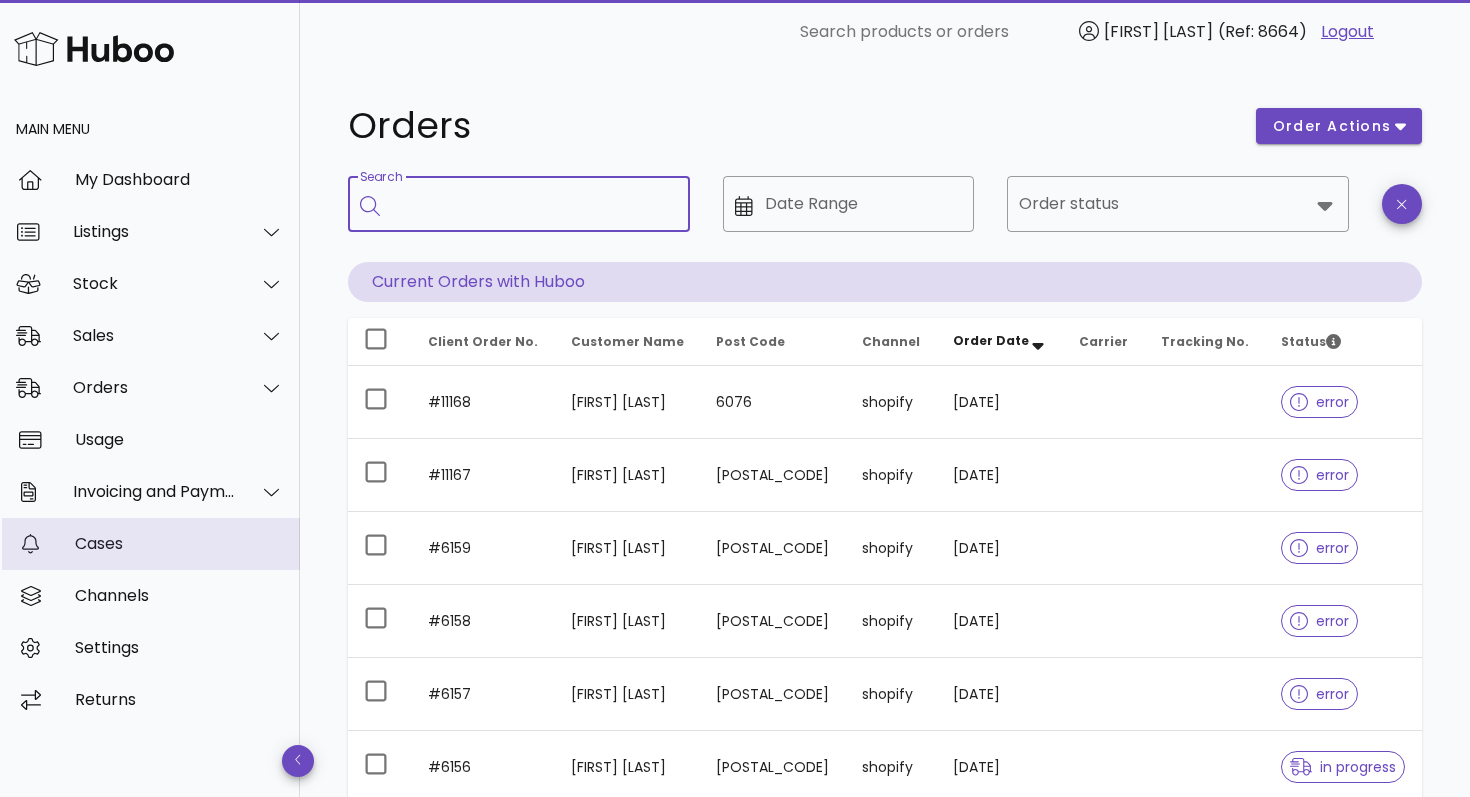 click on "Cases" at bounding box center (179, 543) 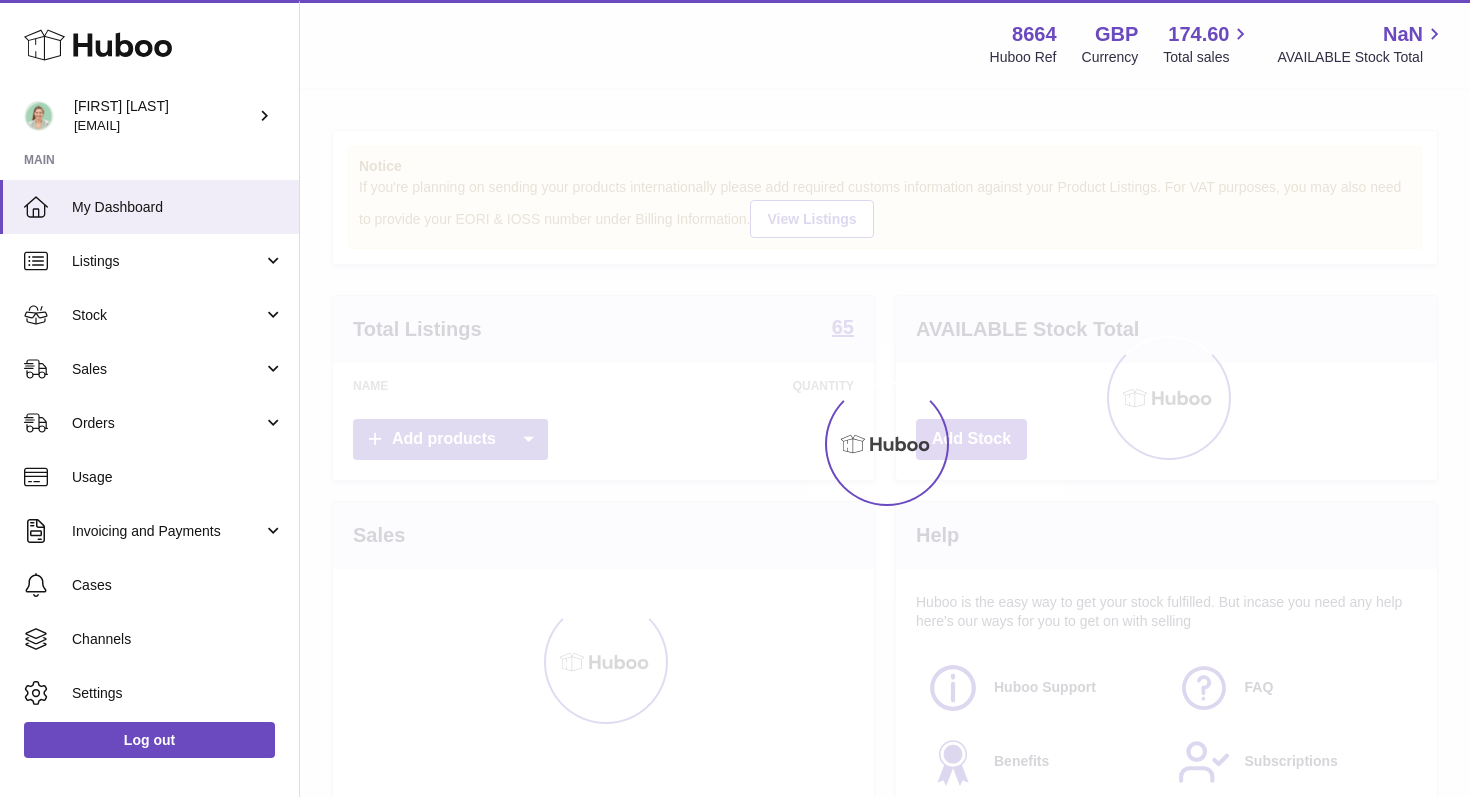 scroll, scrollTop: 0, scrollLeft: 0, axis: both 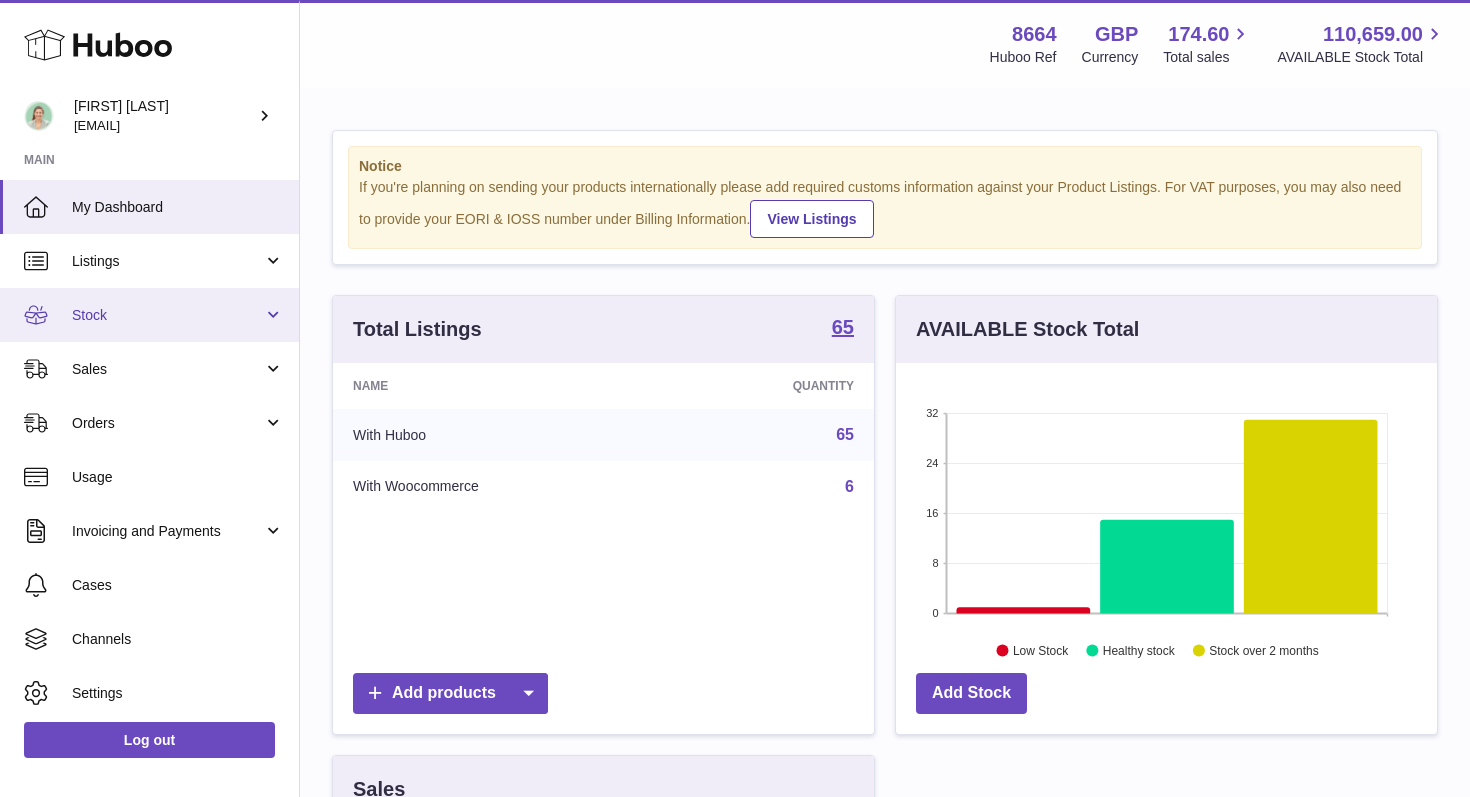click on "Stock" at bounding box center [167, 315] 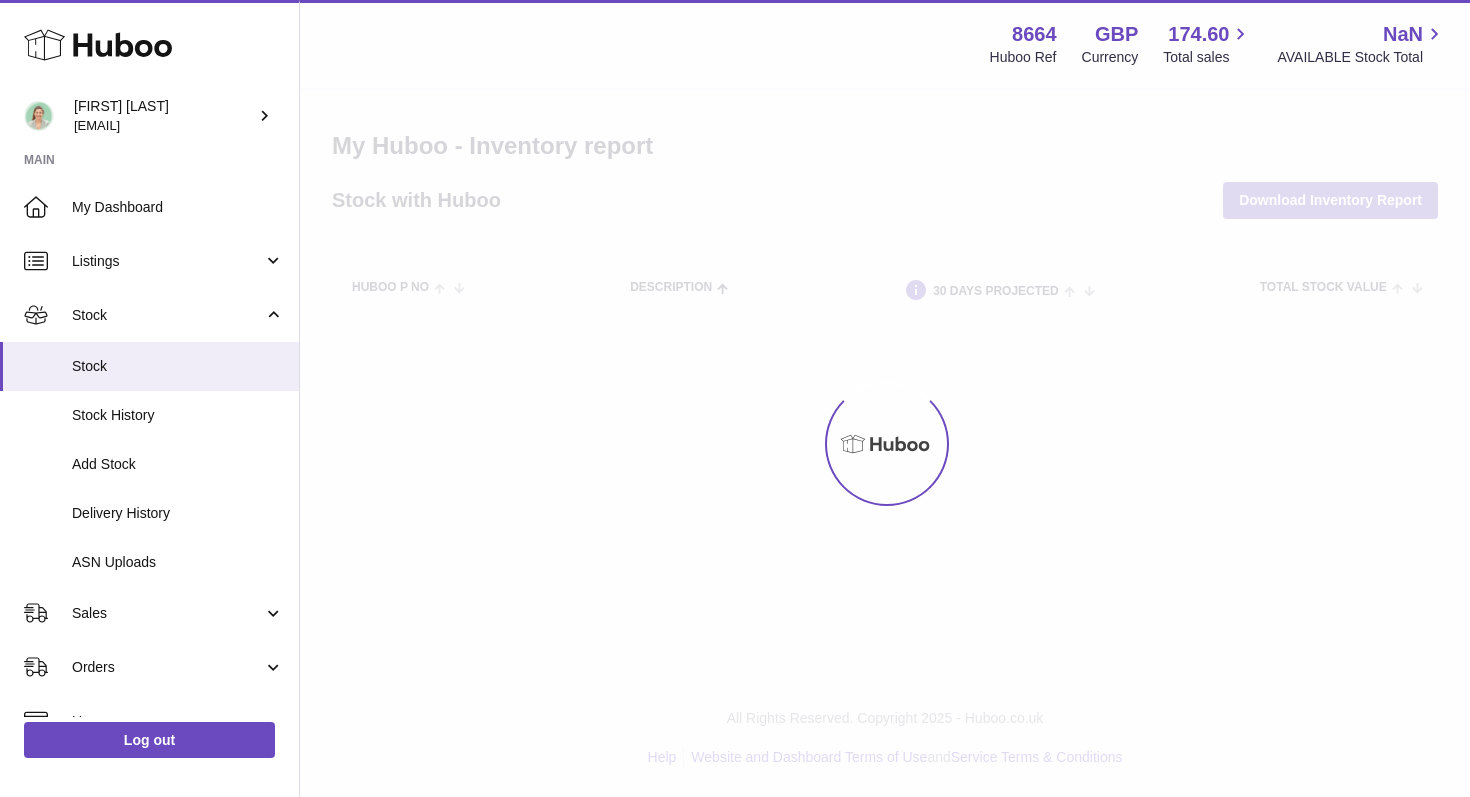 scroll, scrollTop: 0, scrollLeft: 0, axis: both 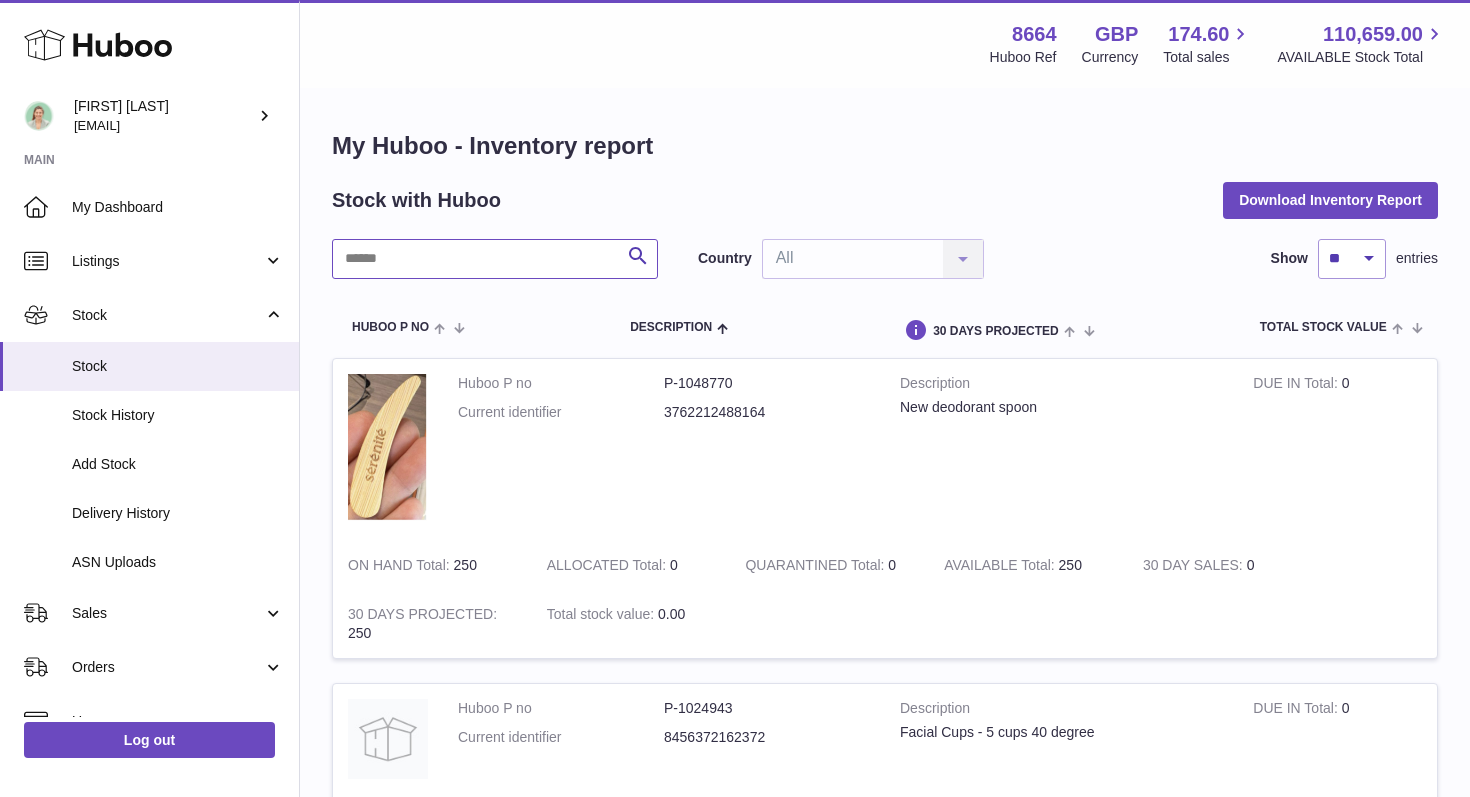 click at bounding box center (495, 259) 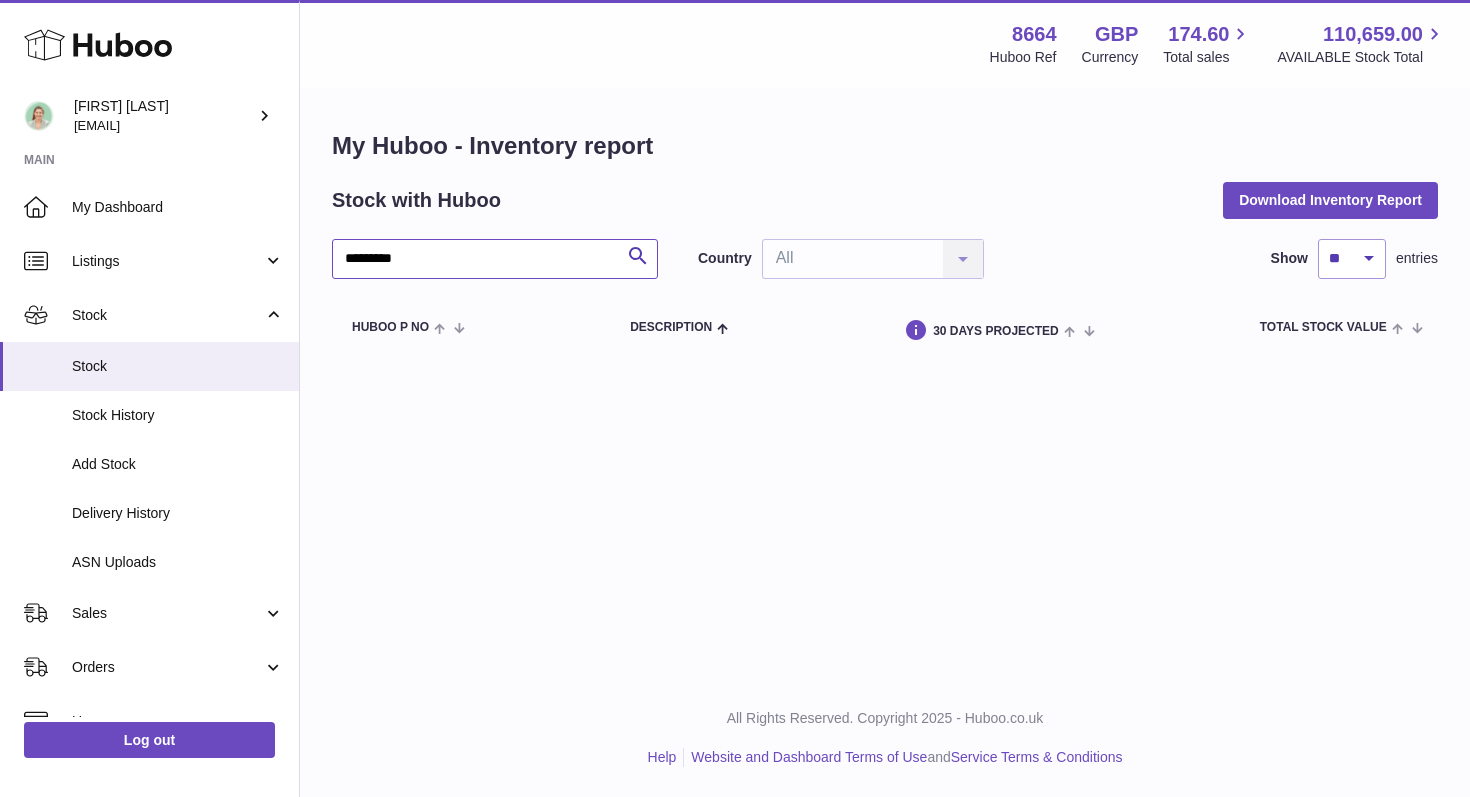 type on "*********" 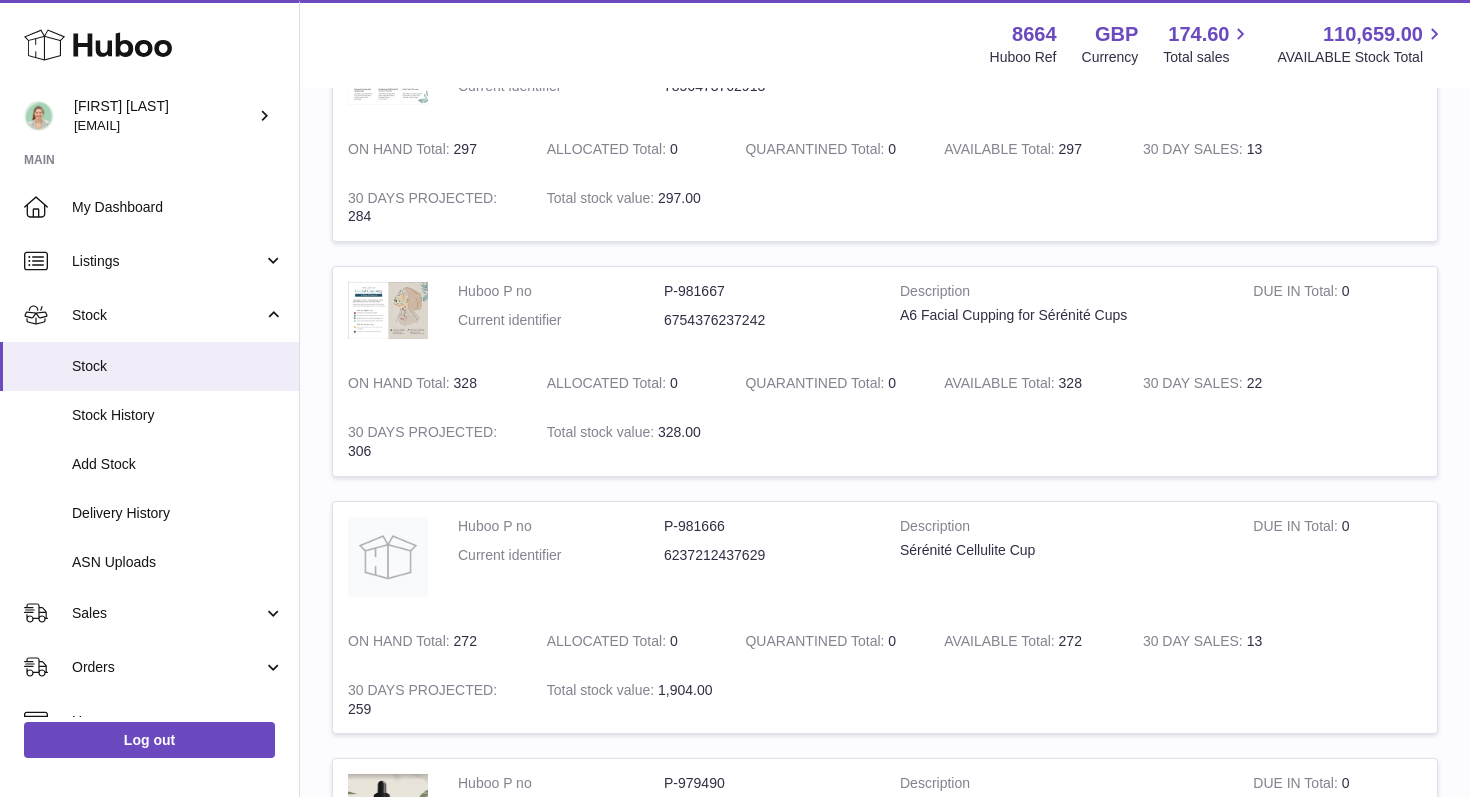 scroll, scrollTop: 2384, scrollLeft: 0, axis: vertical 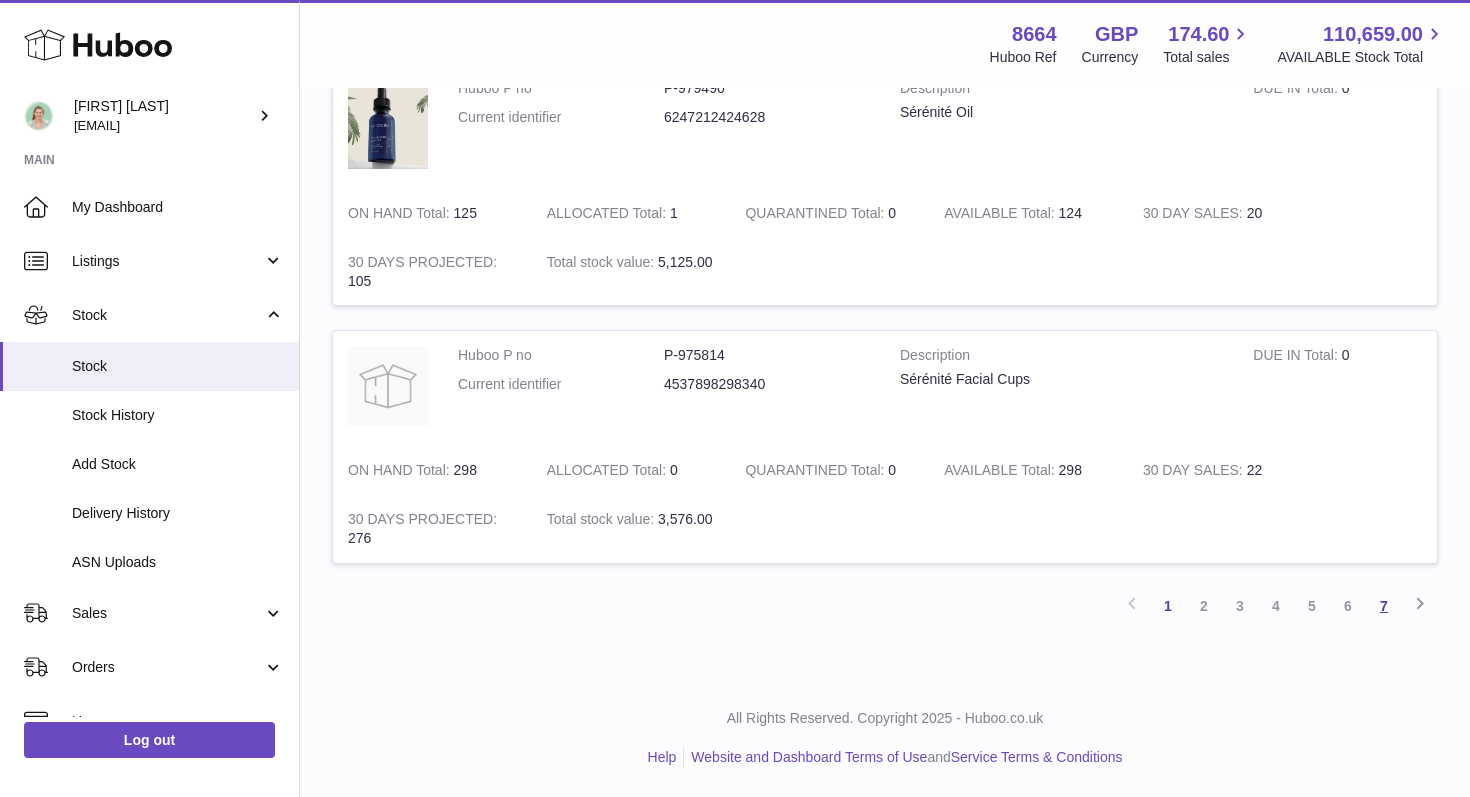 type 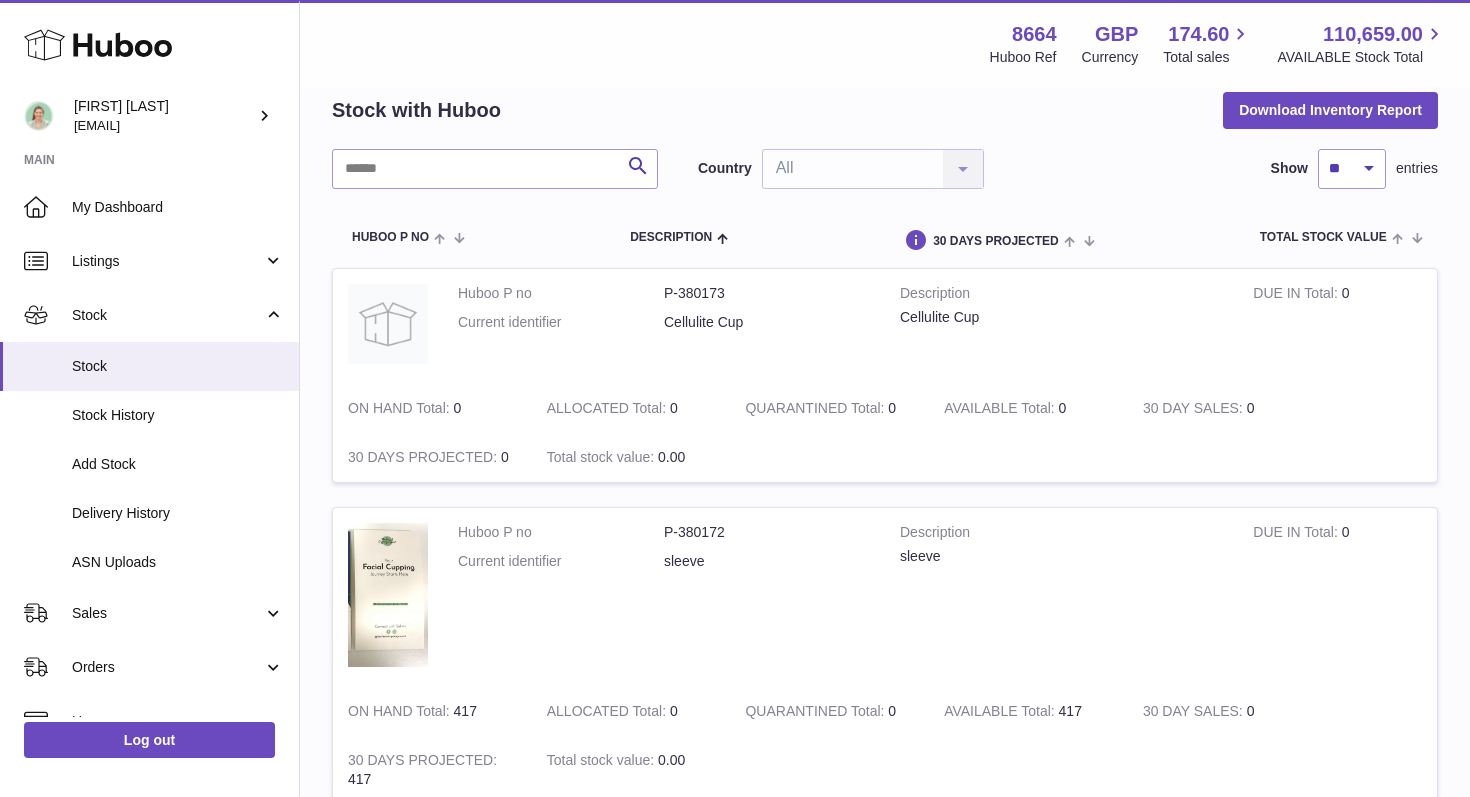 scroll, scrollTop: 1113, scrollLeft: 0, axis: vertical 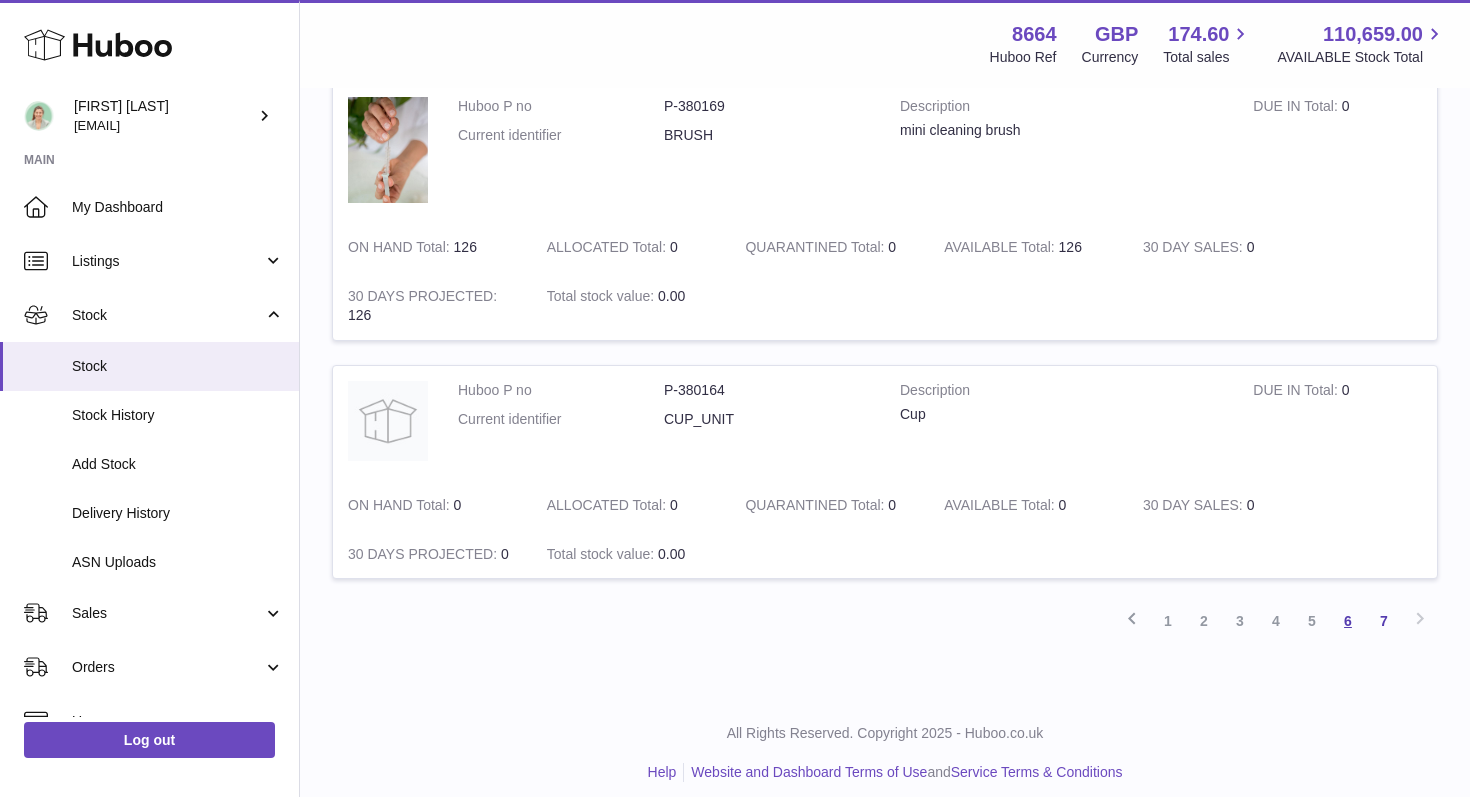 click on "6" at bounding box center (1348, 621) 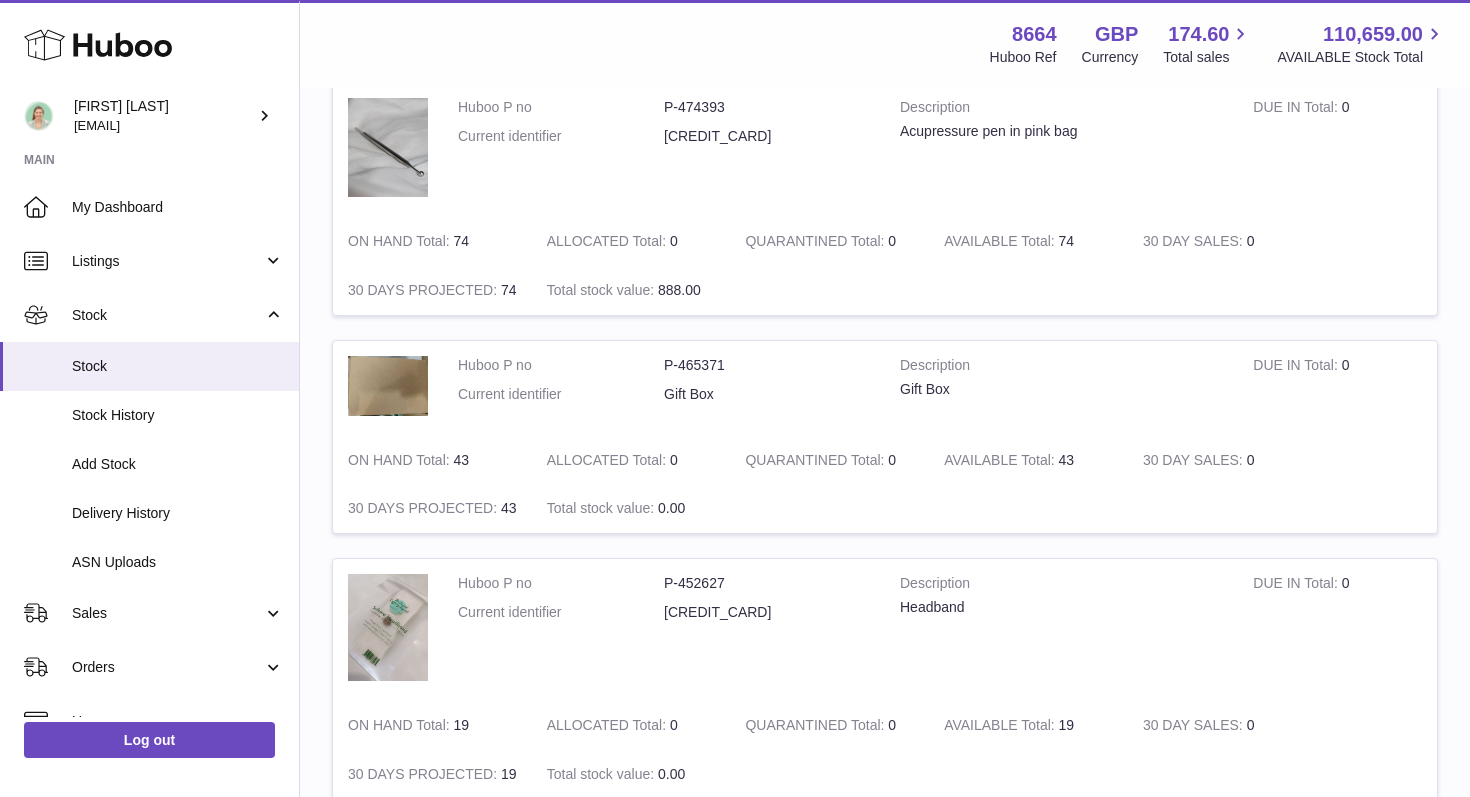 scroll, scrollTop: 2216, scrollLeft: 0, axis: vertical 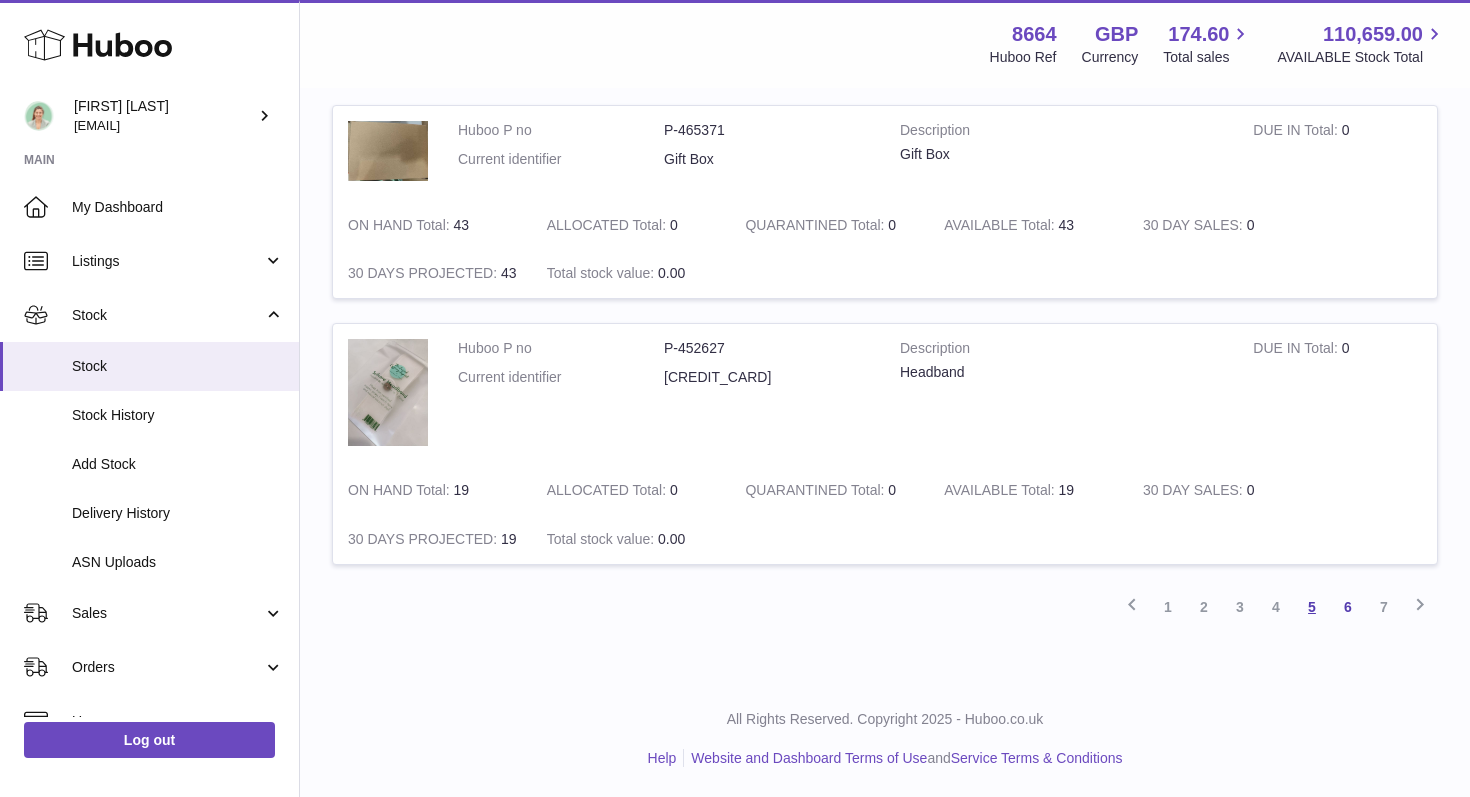 click on "5" at bounding box center (1312, 607) 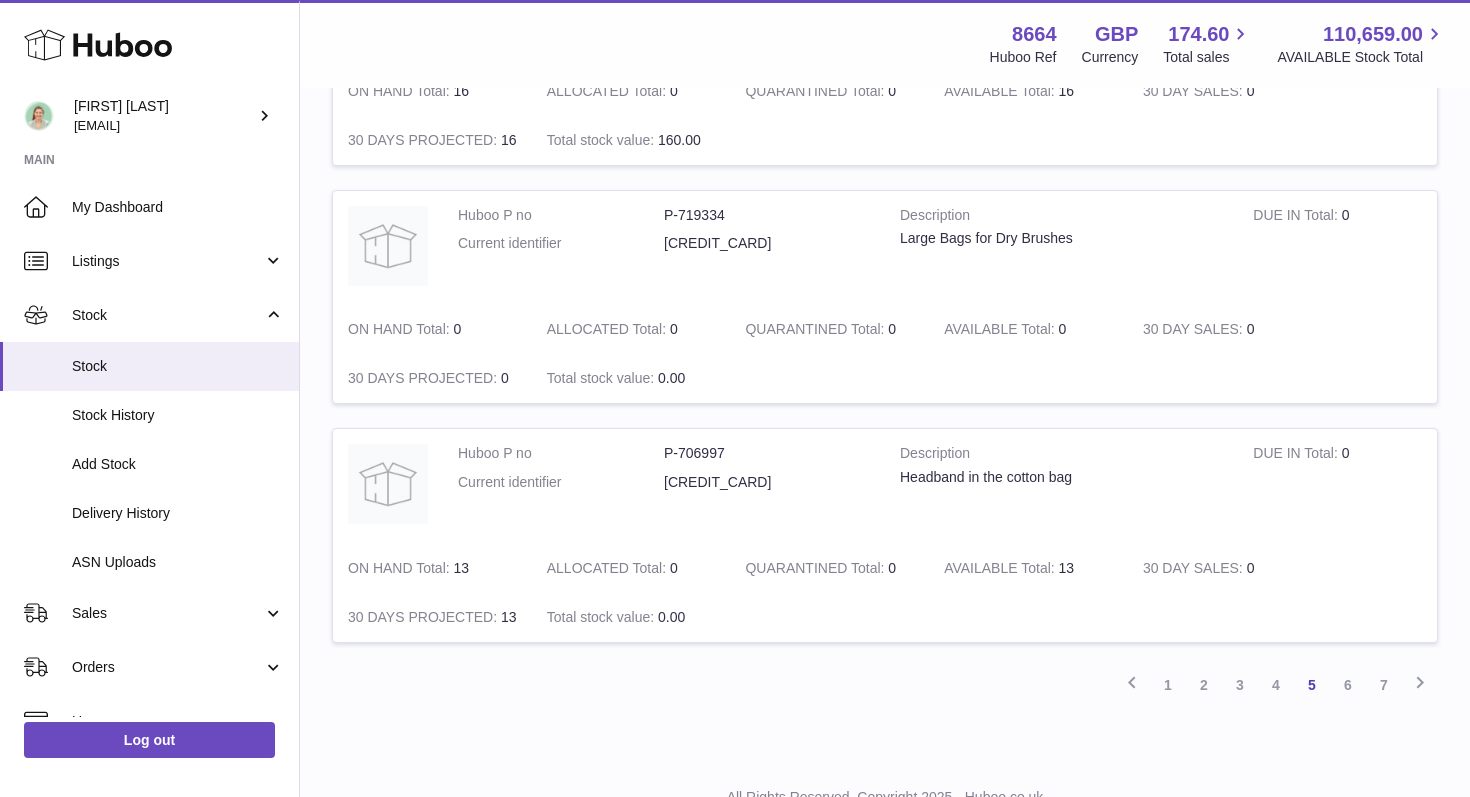 scroll, scrollTop: 2389, scrollLeft: 0, axis: vertical 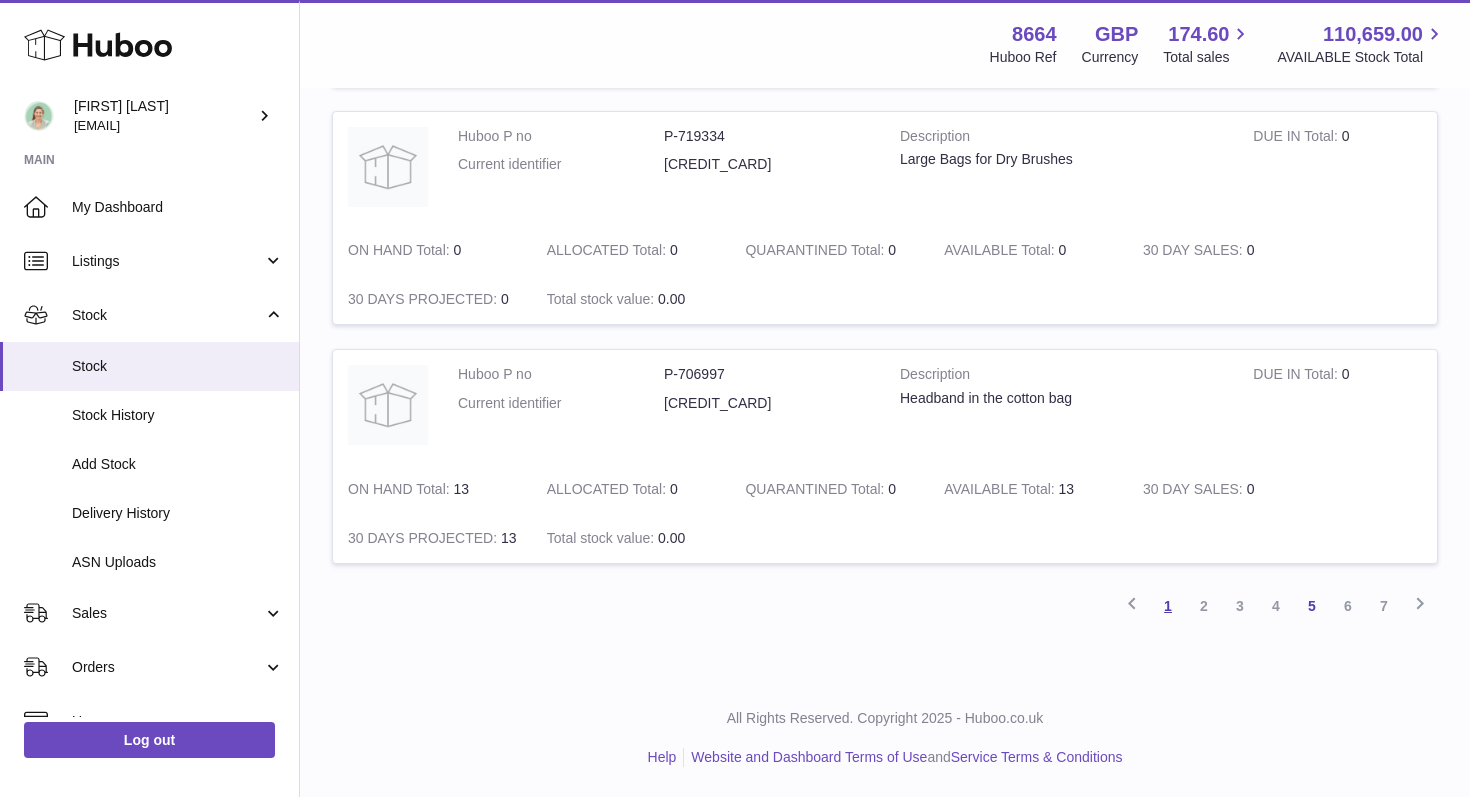 click on "1" at bounding box center [1168, 606] 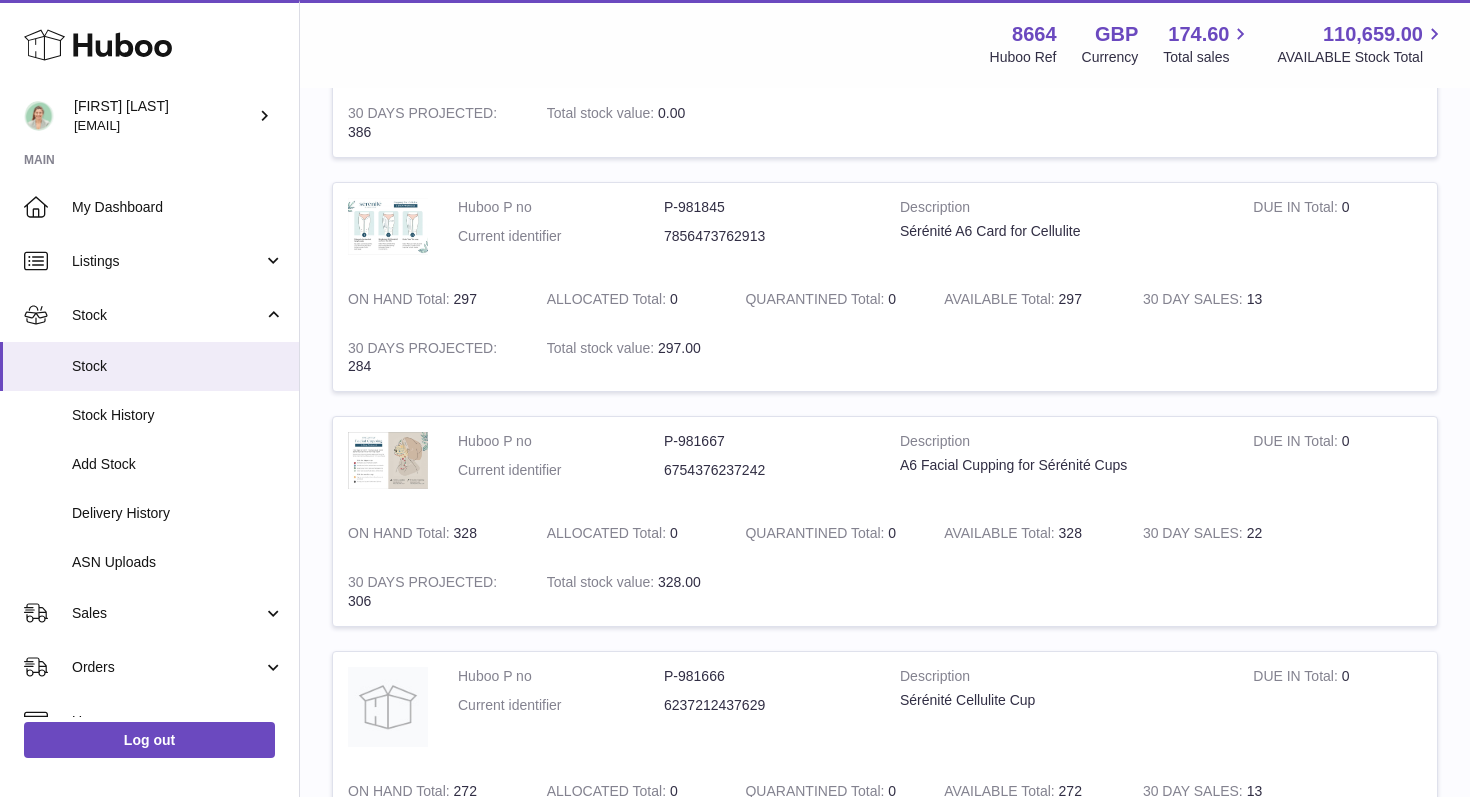 scroll, scrollTop: 1552, scrollLeft: 0, axis: vertical 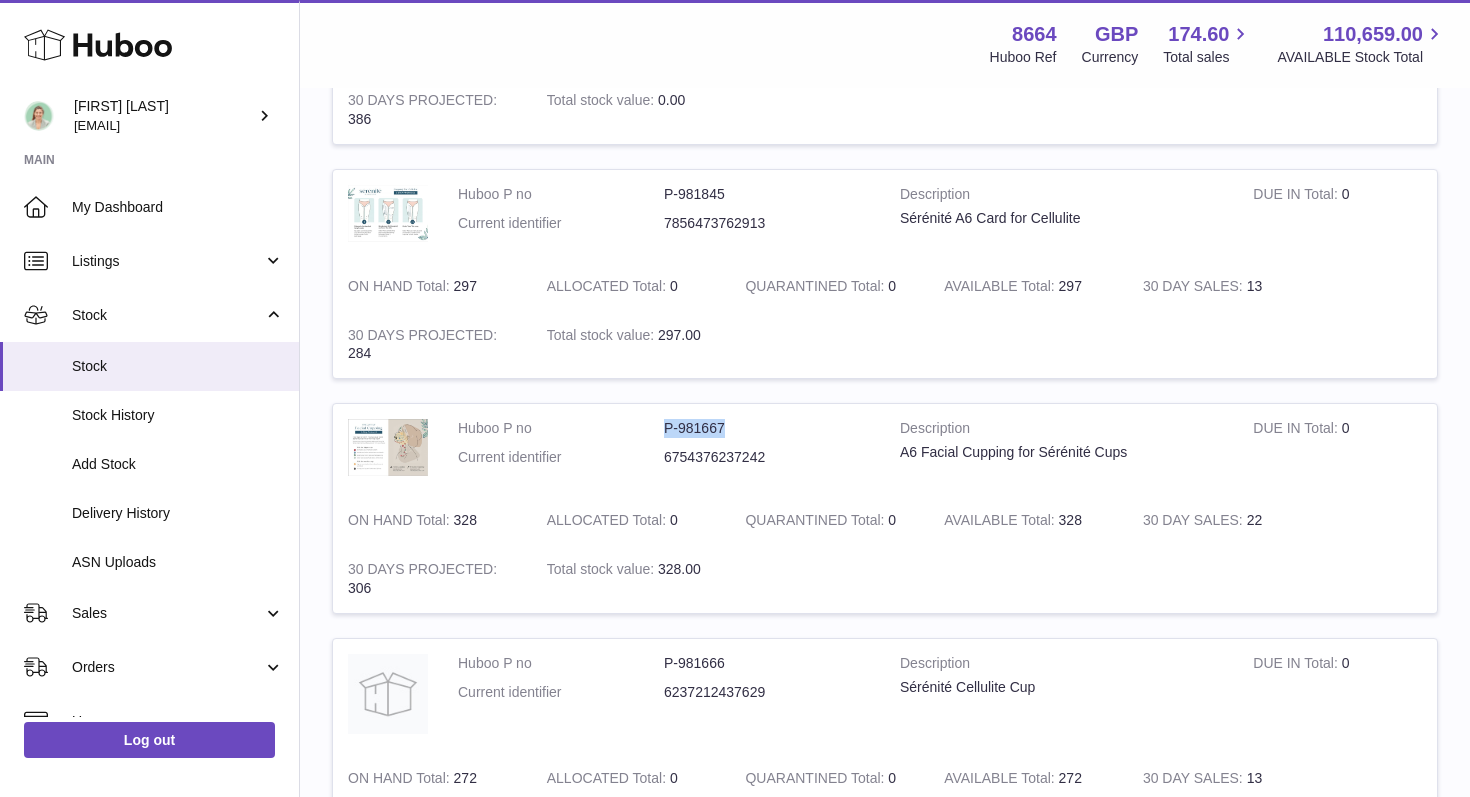 drag, startPoint x: 665, startPoint y: 426, endPoint x: 739, endPoint y: 424, distance: 74.02702 